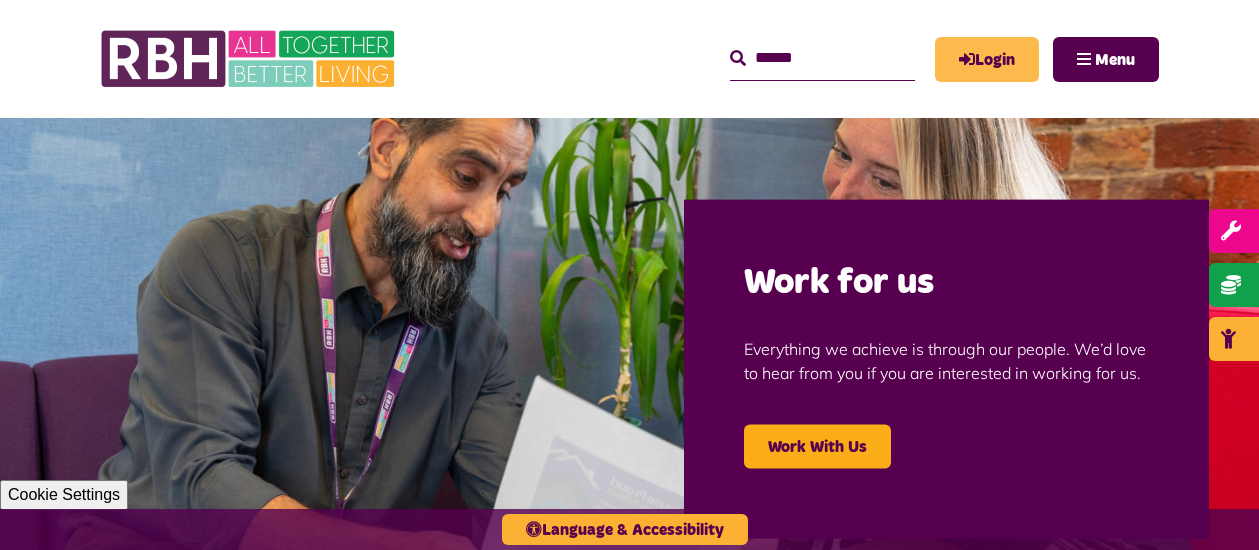 click on "Login" at bounding box center [987, 59] 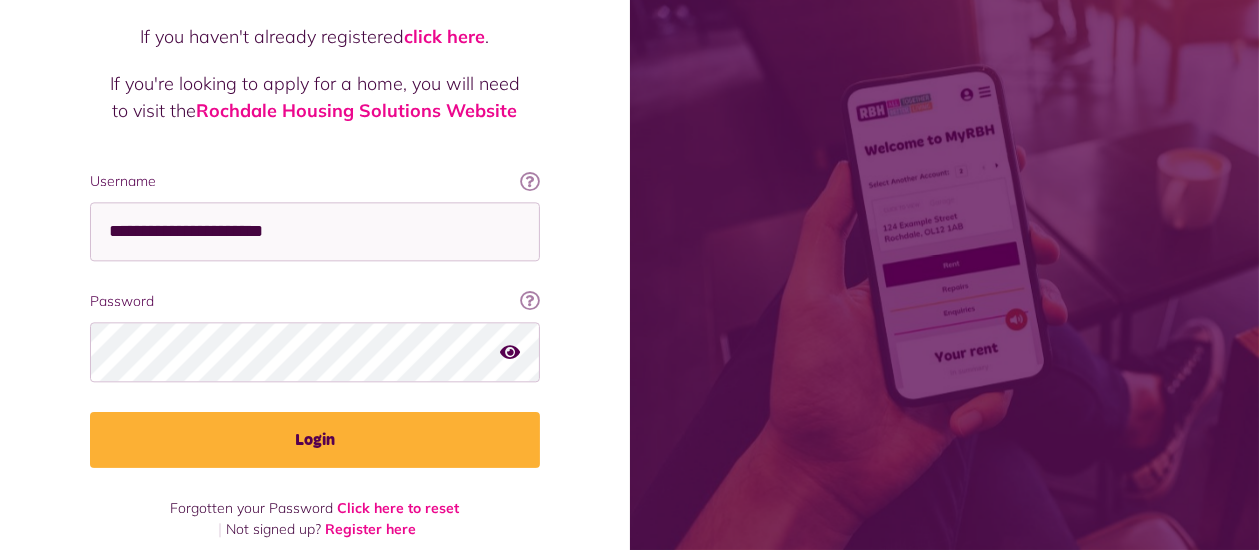 scroll, scrollTop: 211, scrollLeft: 0, axis: vertical 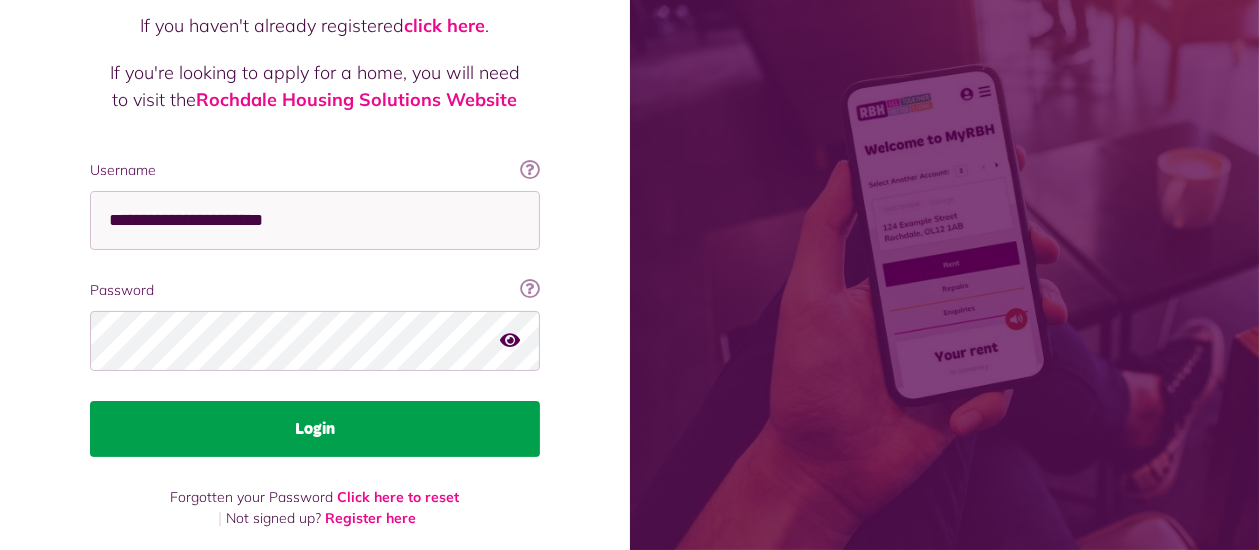 click on "Login" at bounding box center [315, 429] 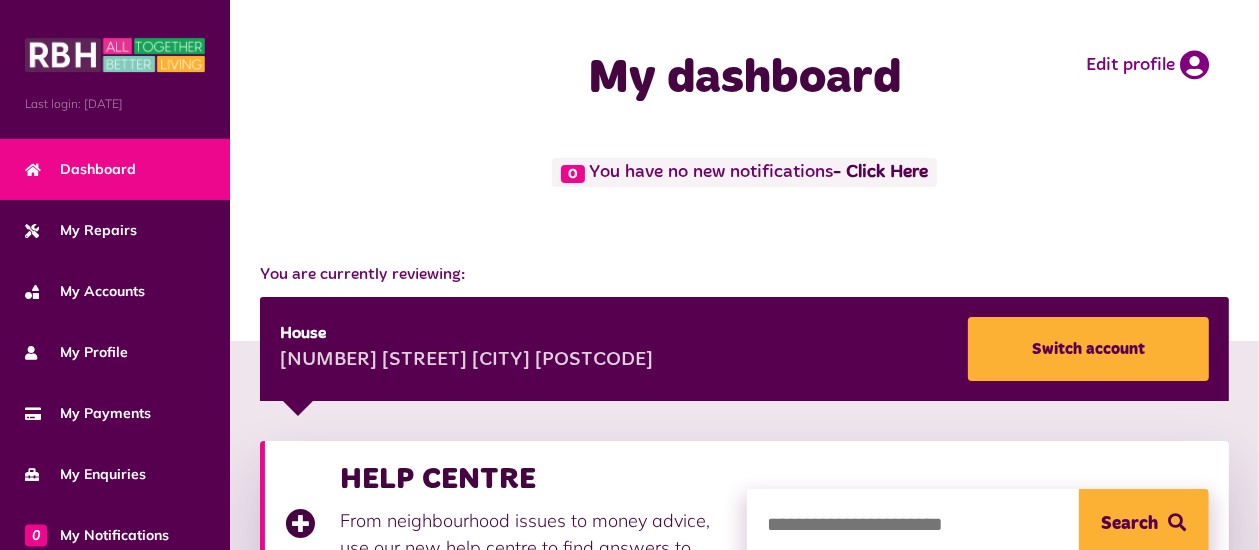 scroll, scrollTop: 211, scrollLeft: 0, axis: vertical 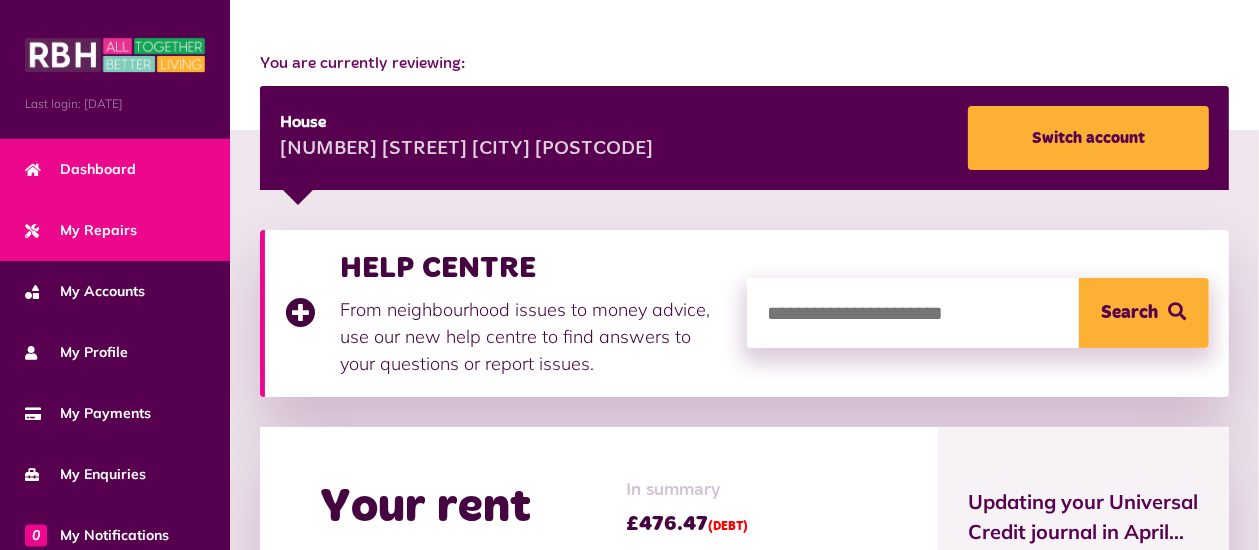 click on "My Repairs" at bounding box center (81, 230) 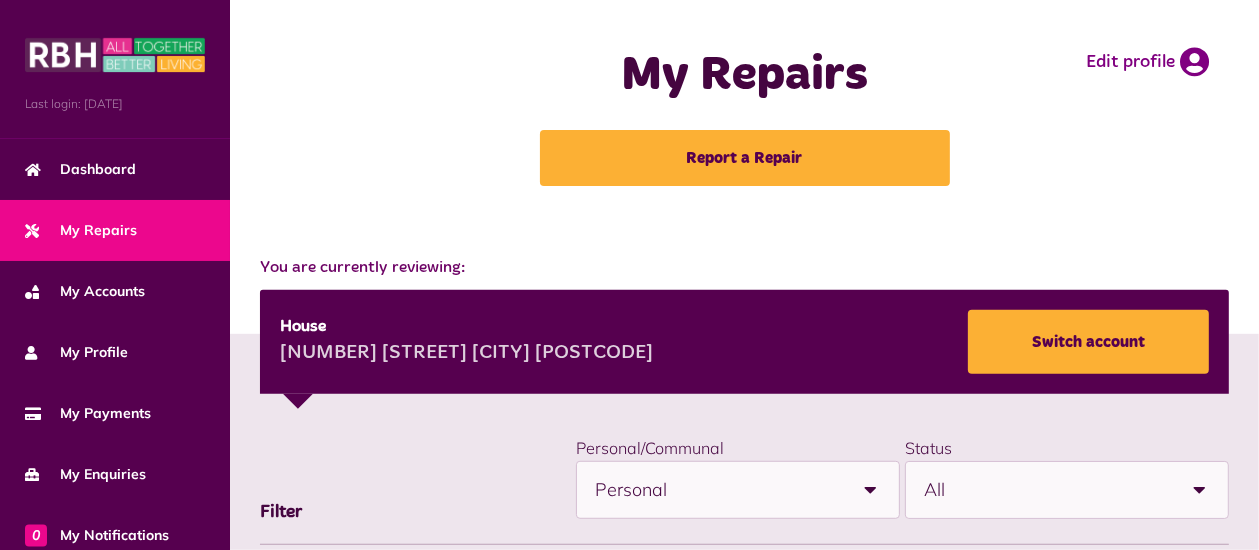 scroll, scrollTop: 0, scrollLeft: 0, axis: both 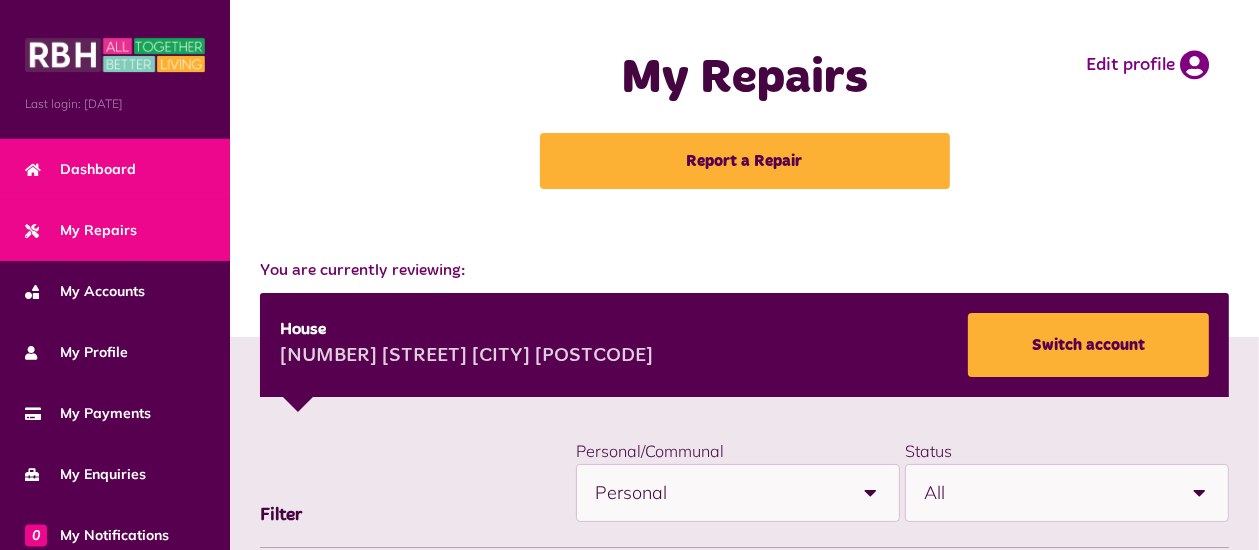 click on "Dashboard" at bounding box center (80, 169) 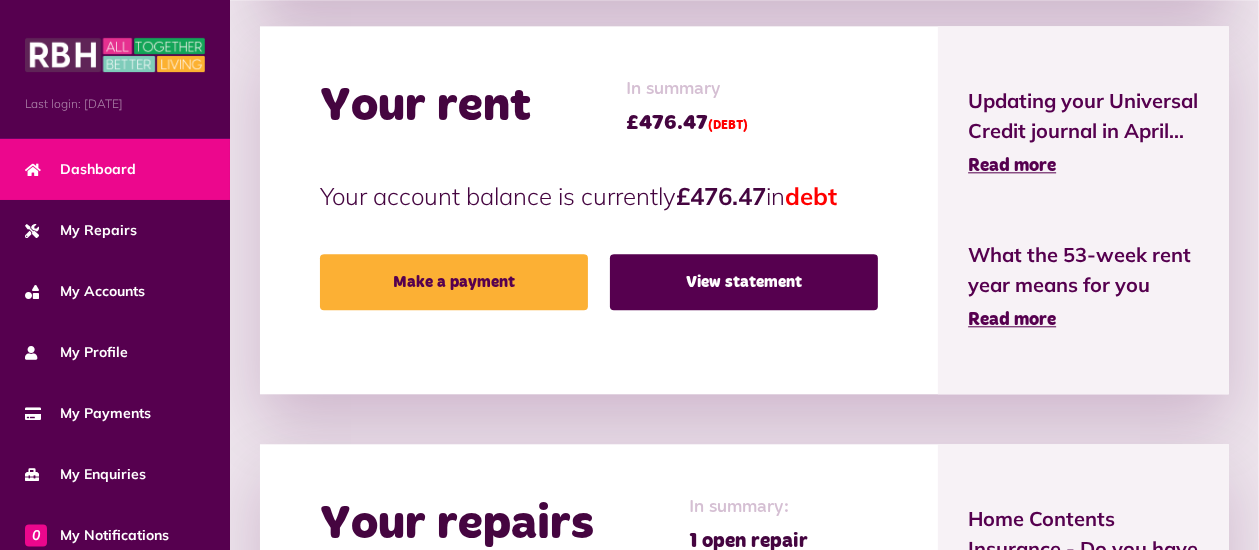scroll, scrollTop: 633, scrollLeft: 0, axis: vertical 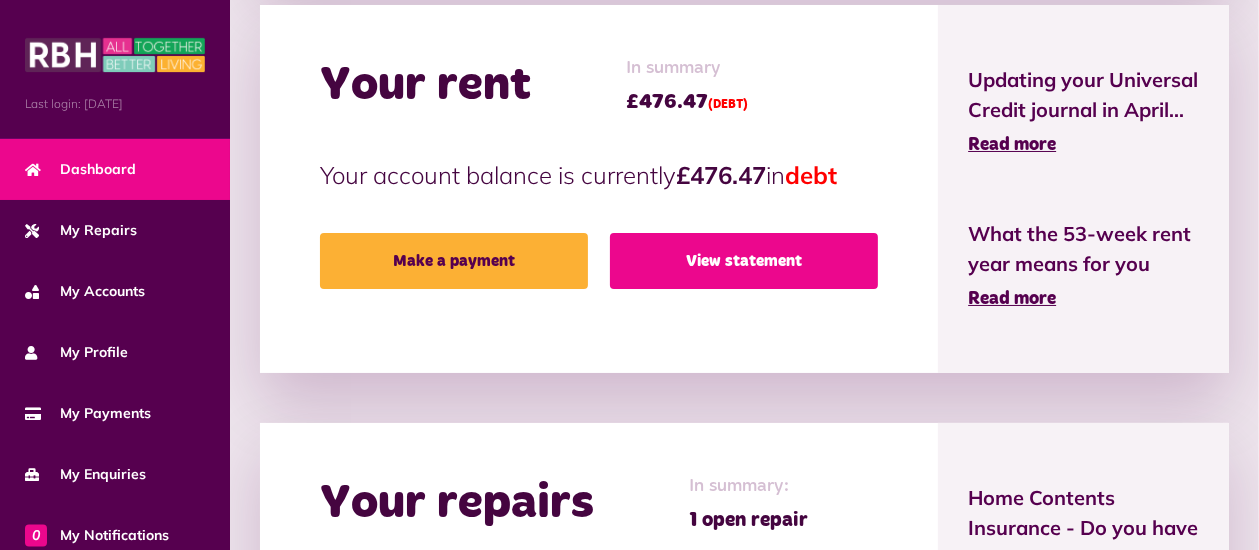 click on "View statement" at bounding box center [744, 261] 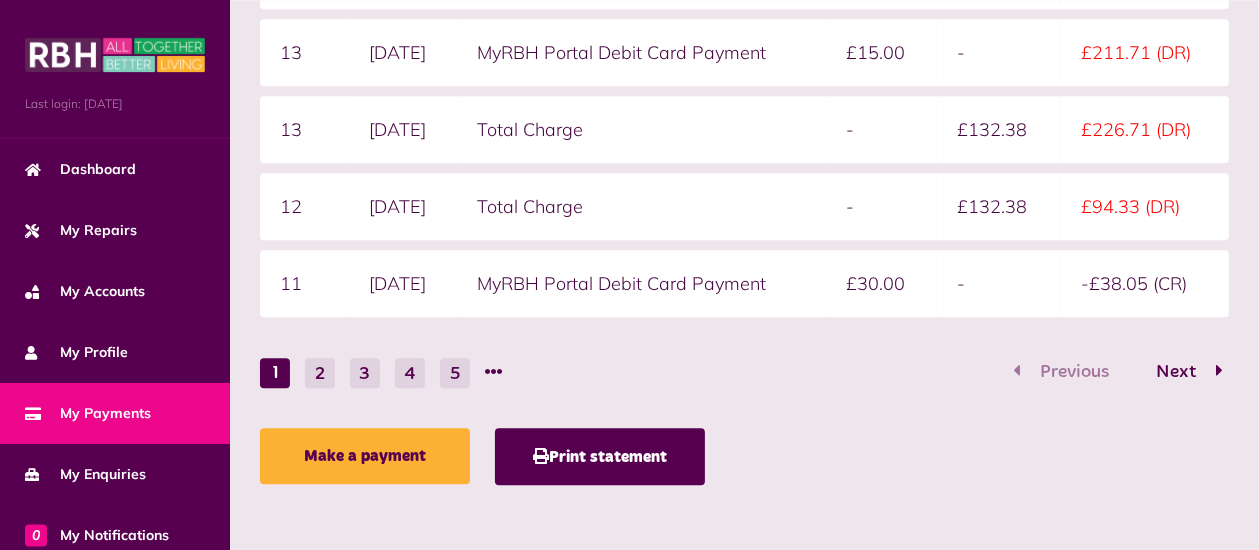 scroll, scrollTop: 759, scrollLeft: 0, axis: vertical 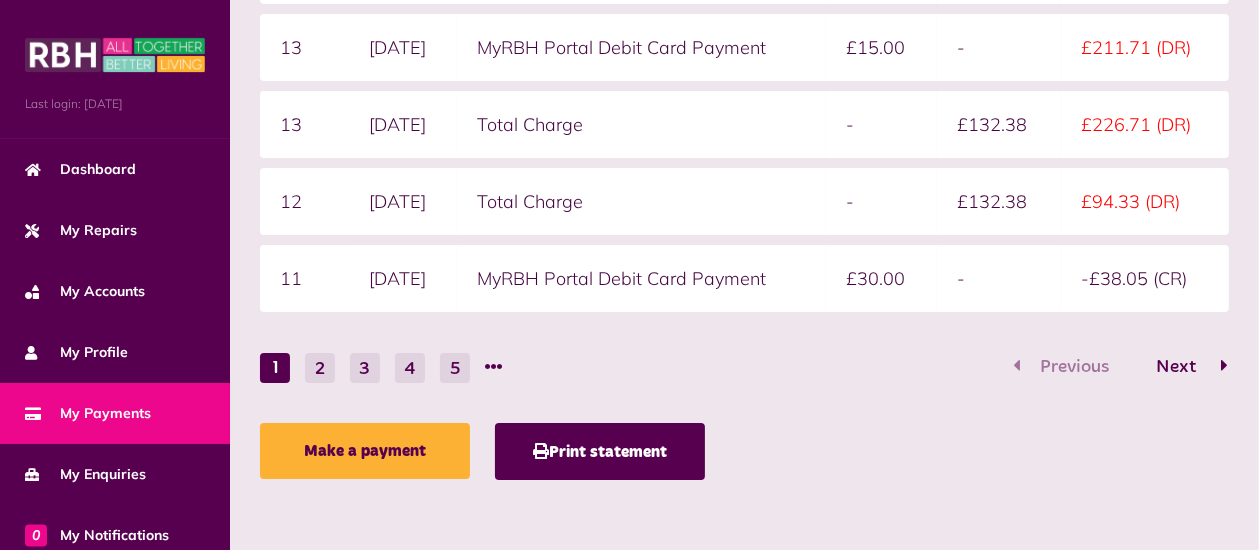 click on "Next" at bounding box center (1176, 367) 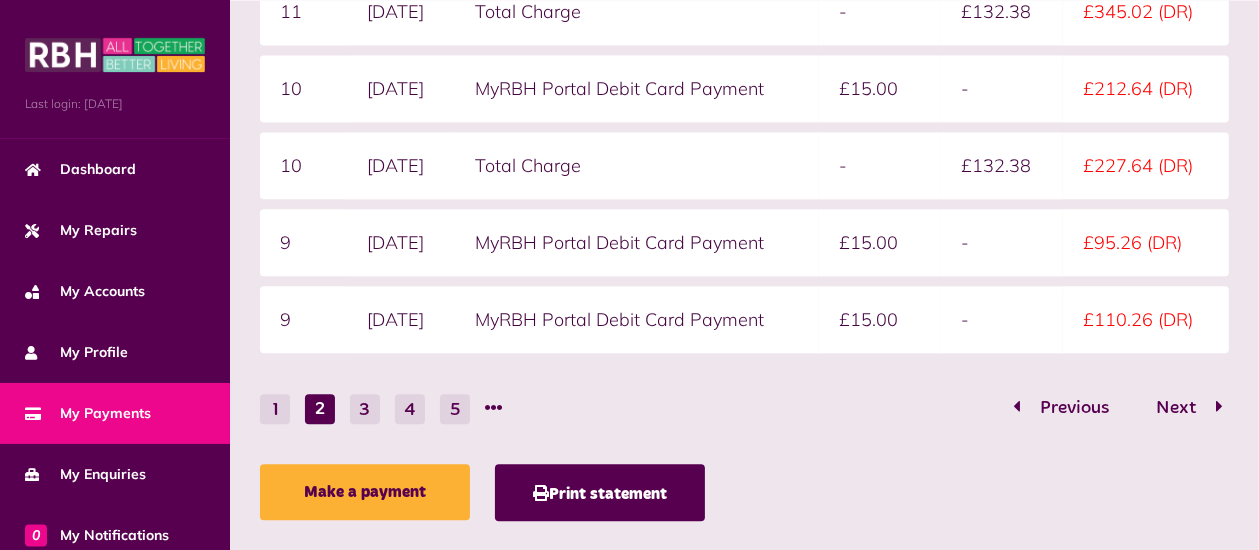 scroll, scrollTop: 759, scrollLeft: 0, axis: vertical 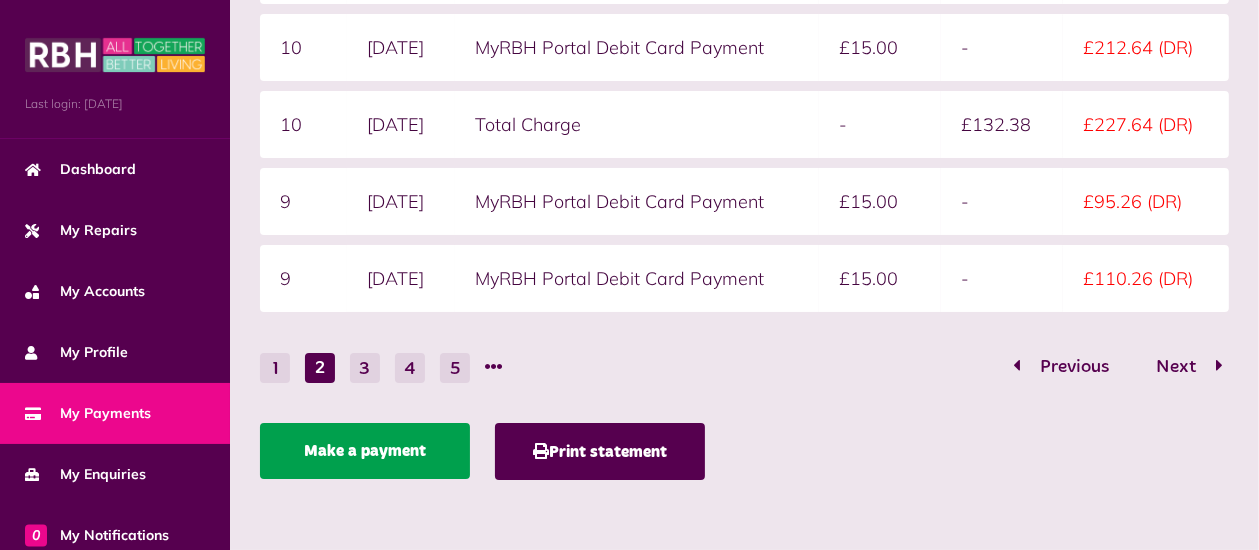 click on "Make a payment" at bounding box center (365, 451) 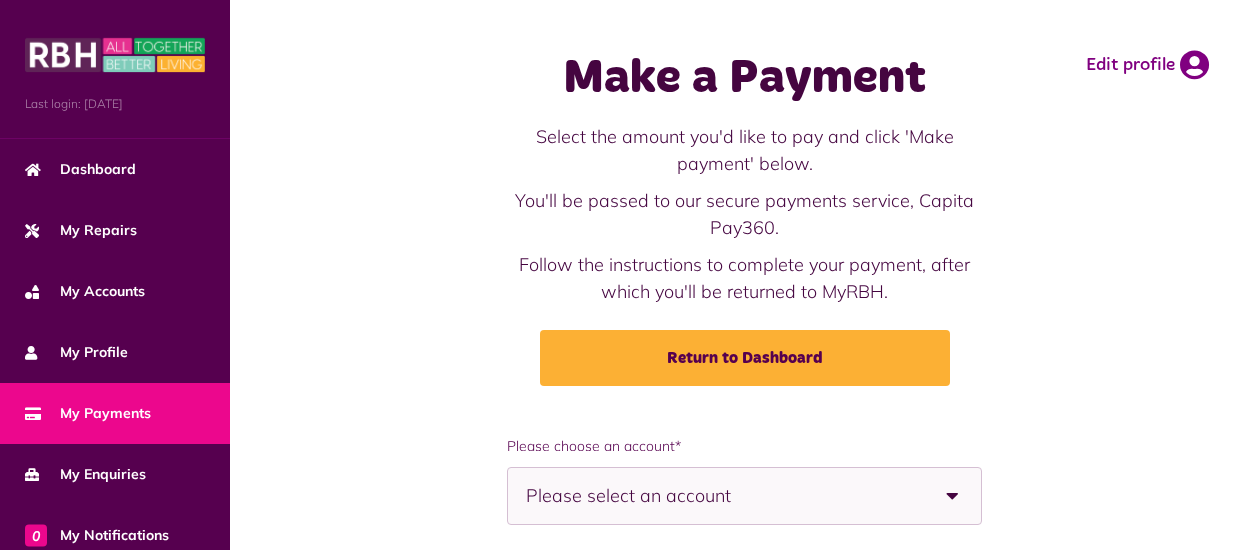 scroll, scrollTop: 211, scrollLeft: 0, axis: vertical 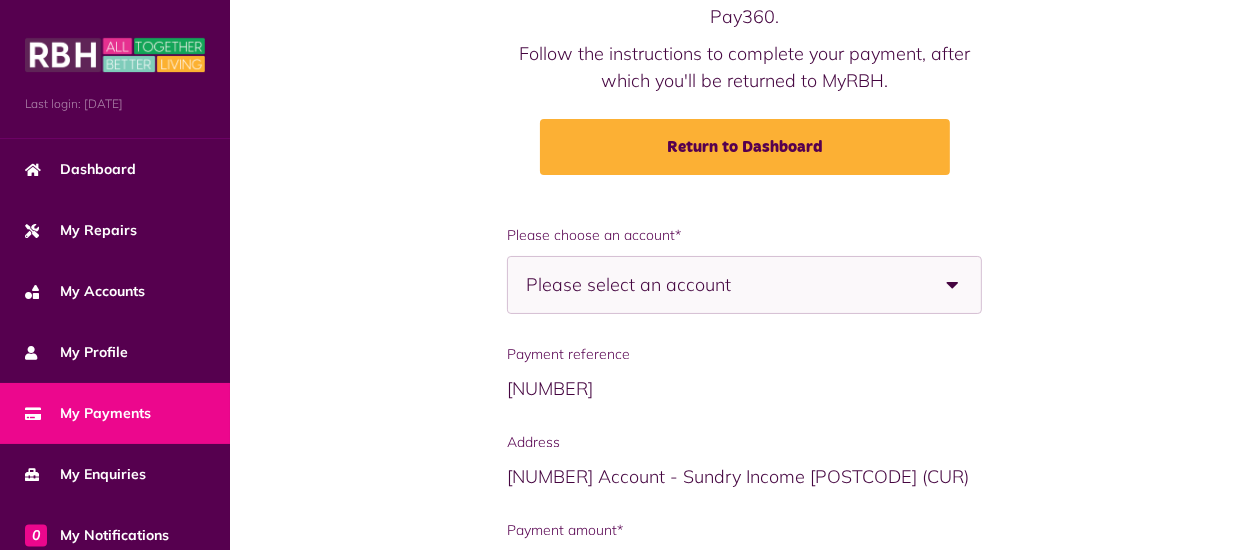 click on "Please select an account" at bounding box center (663, 285) 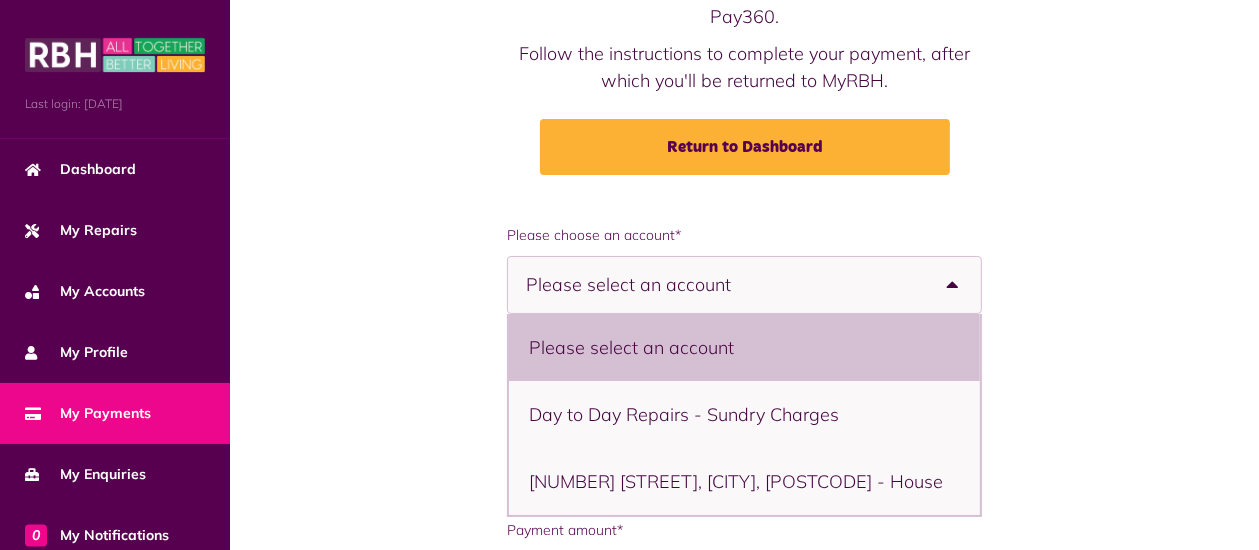scroll, scrollTop: 6, scrollLeft: 0, axis: vertical 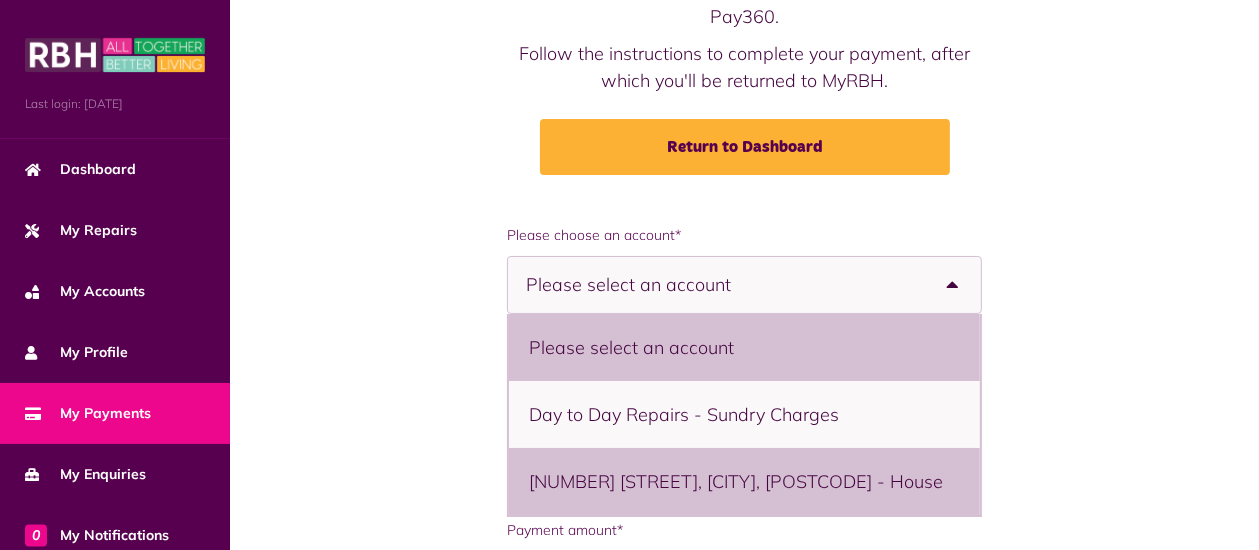 click on "[NUMBER] [STREET], [CITY], [POSTCODE] - House" at bounding box center (744, 481) 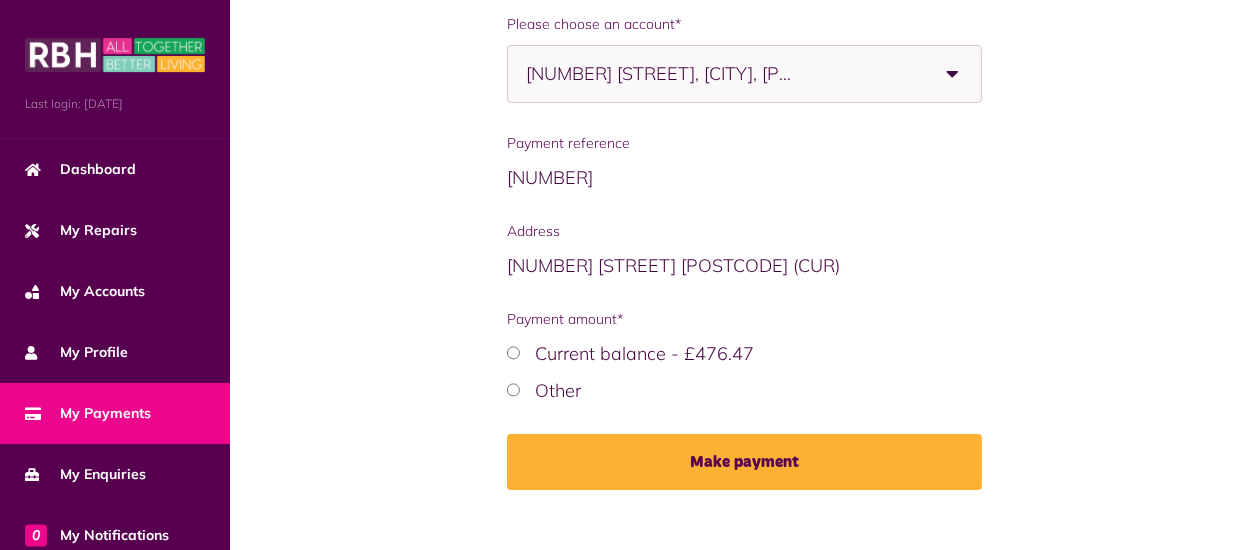 scroll, scrollTop: 452, scrollLeft: 0, axis: vertical 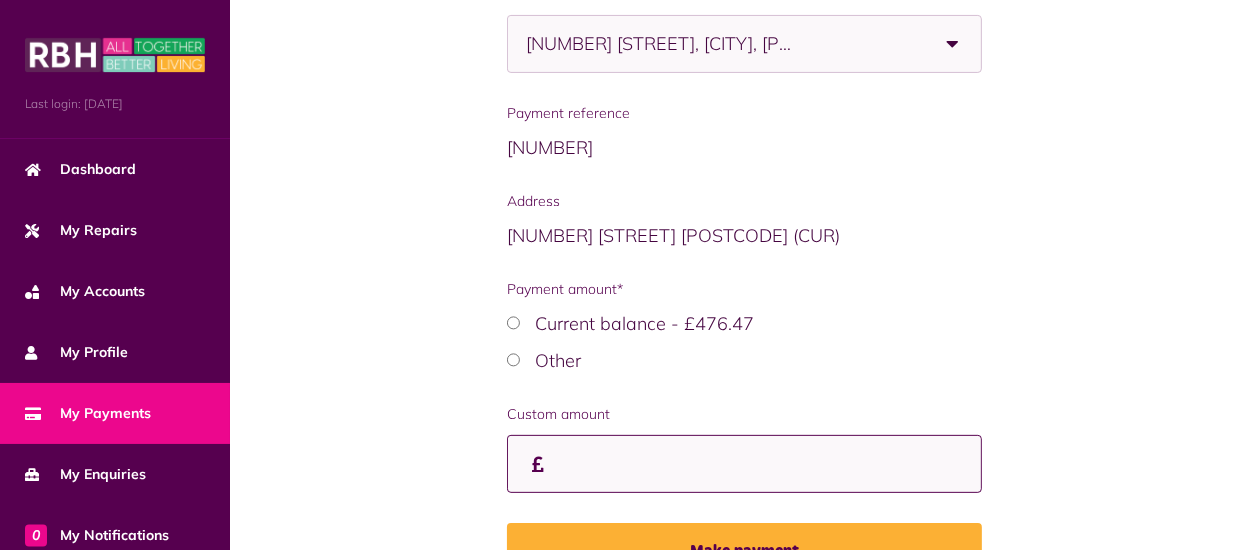 click on "Payment amount*" at bounding box center (0, 0) 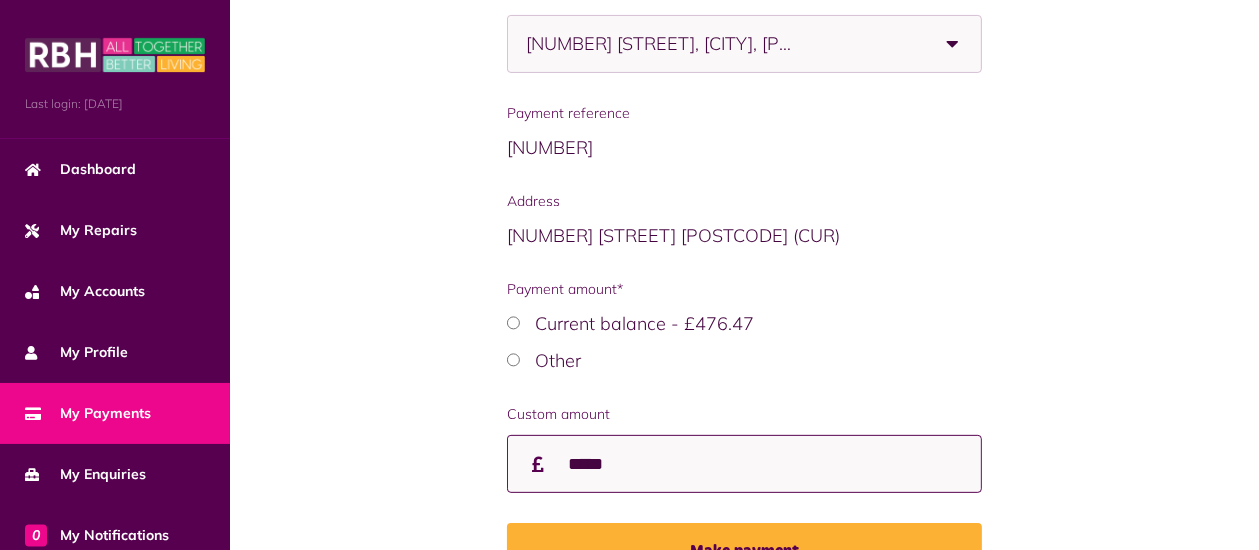 type on "*****" 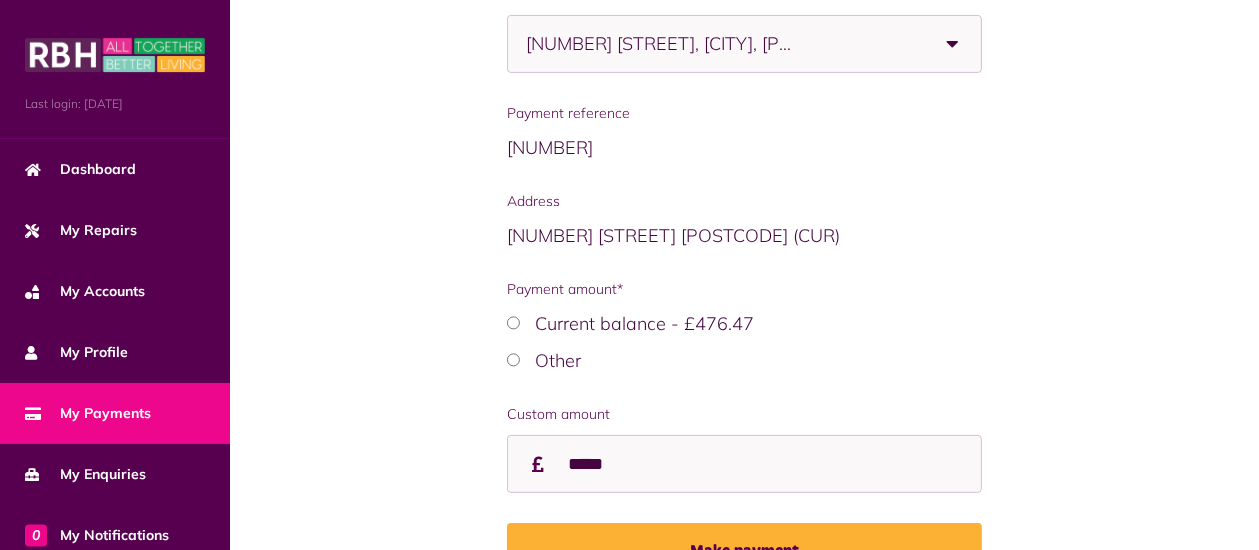 click on "**********" at bounding box center (744, 297) 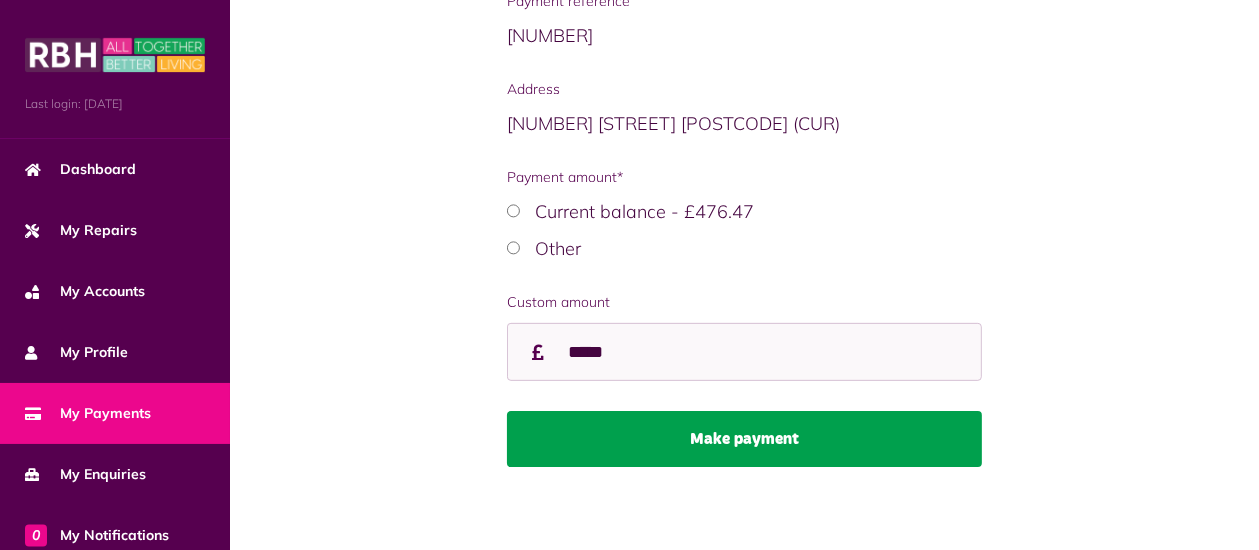 scroll, scrollTop: 573, scrollLeft: 0, axis: vertical 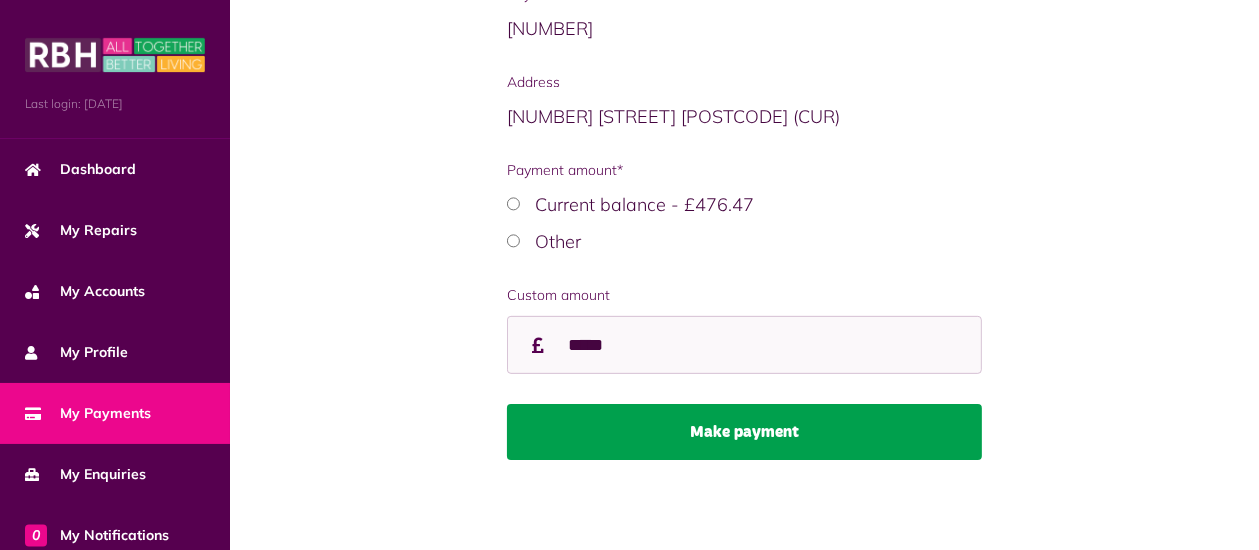 click on "Make payment" at bounding box center [744, 432] 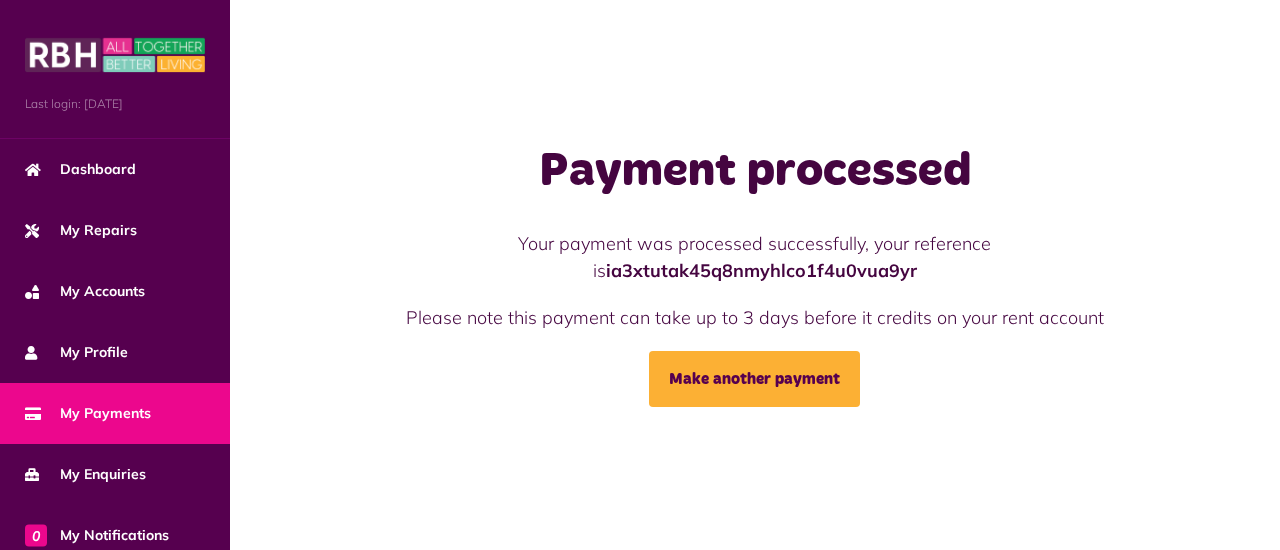 scroll, scrollTop: 0, scrollLeft: 0, axis: both 